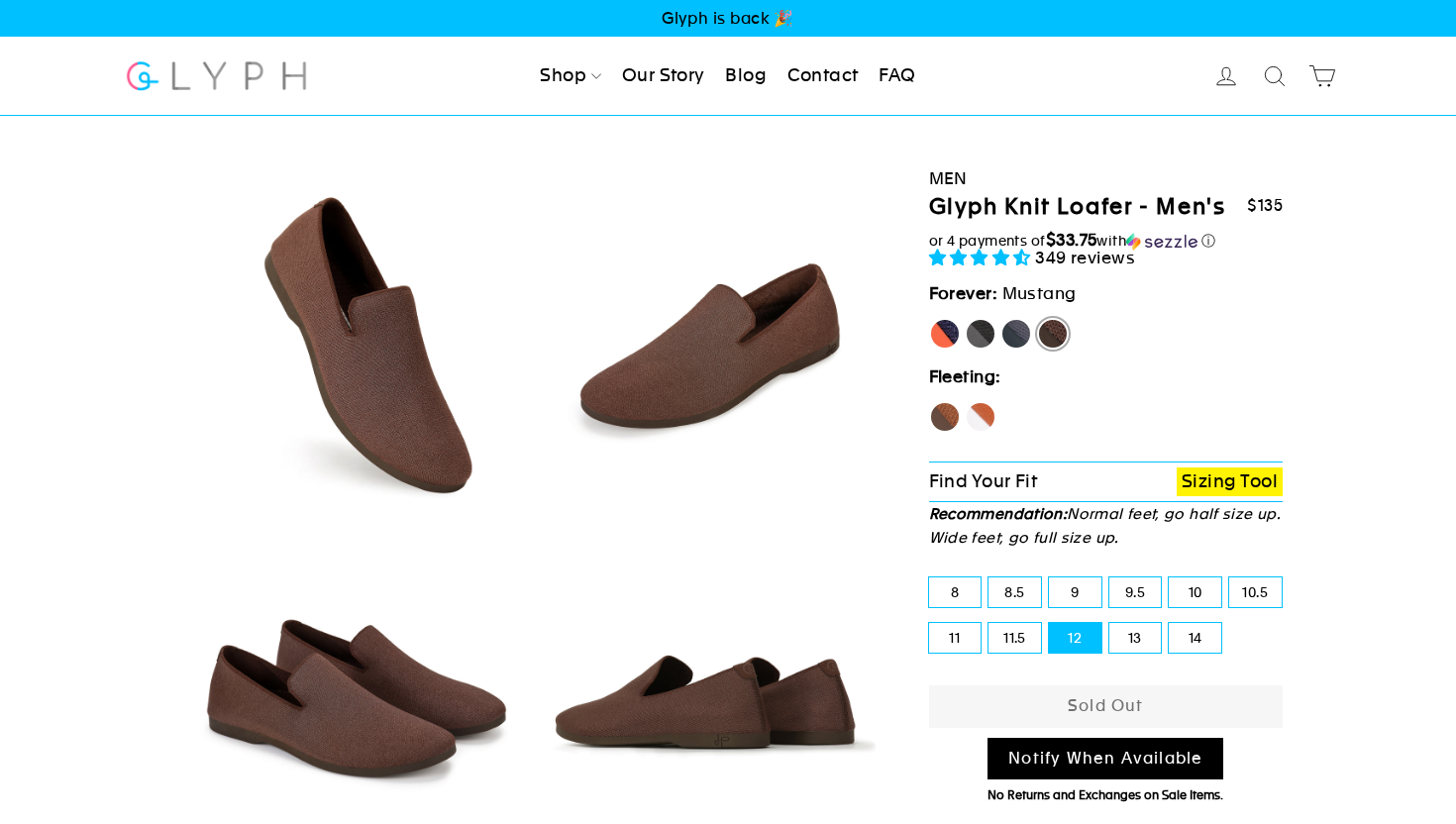 select on "highest-rating" 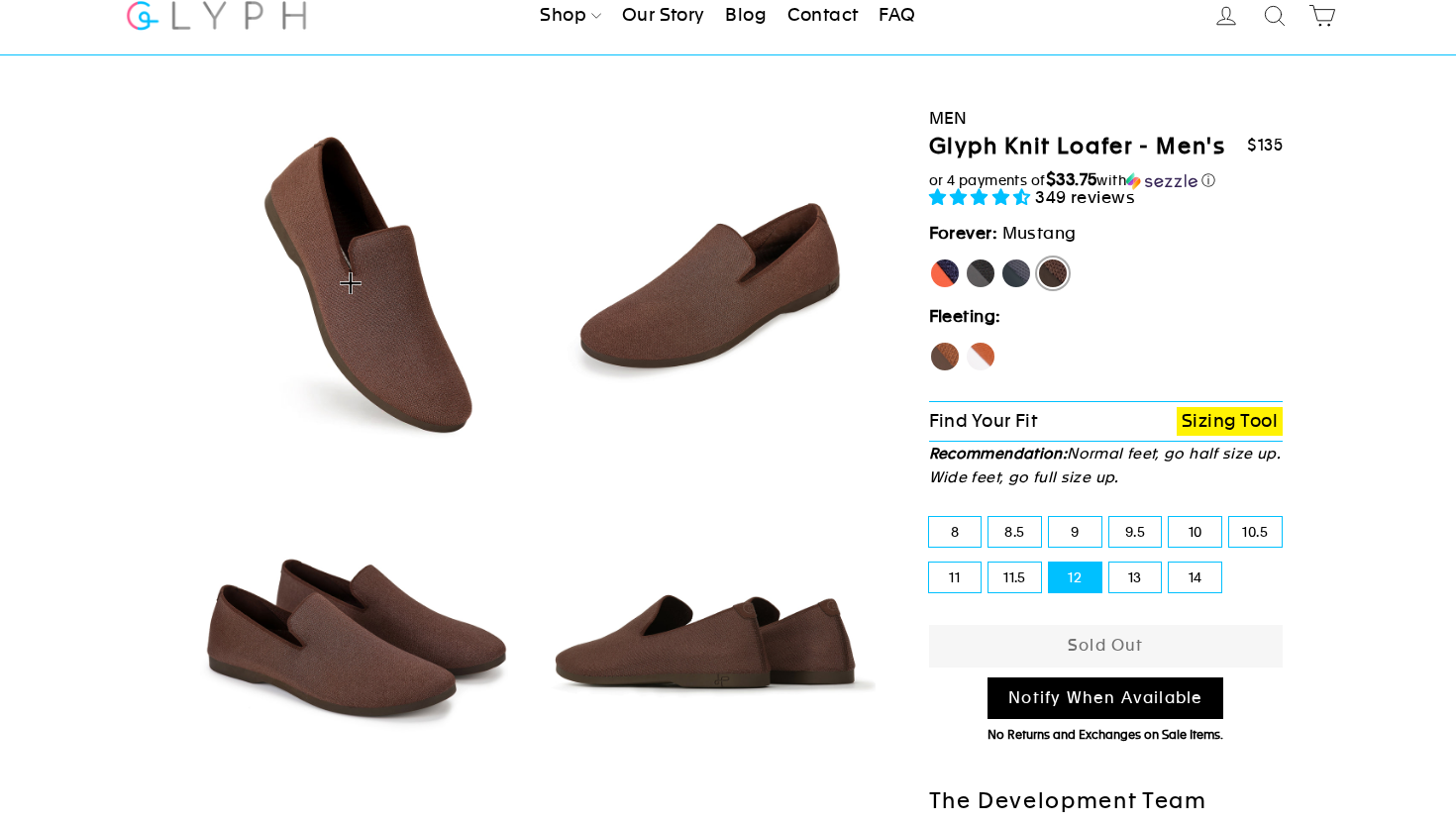 scroll, scrollTop: 0, scrollLeft: 0, axis: both 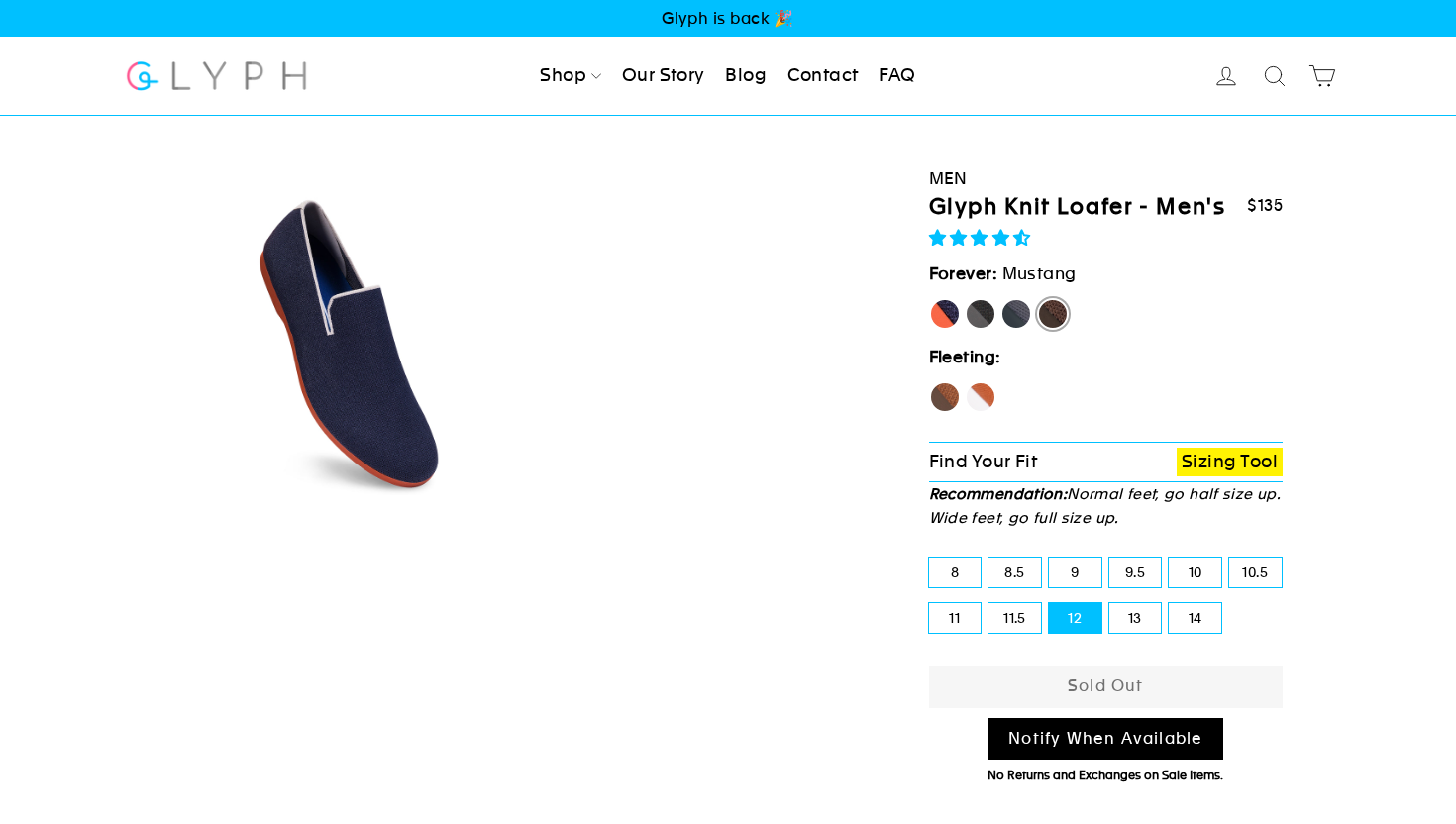 select on "highest-rating" 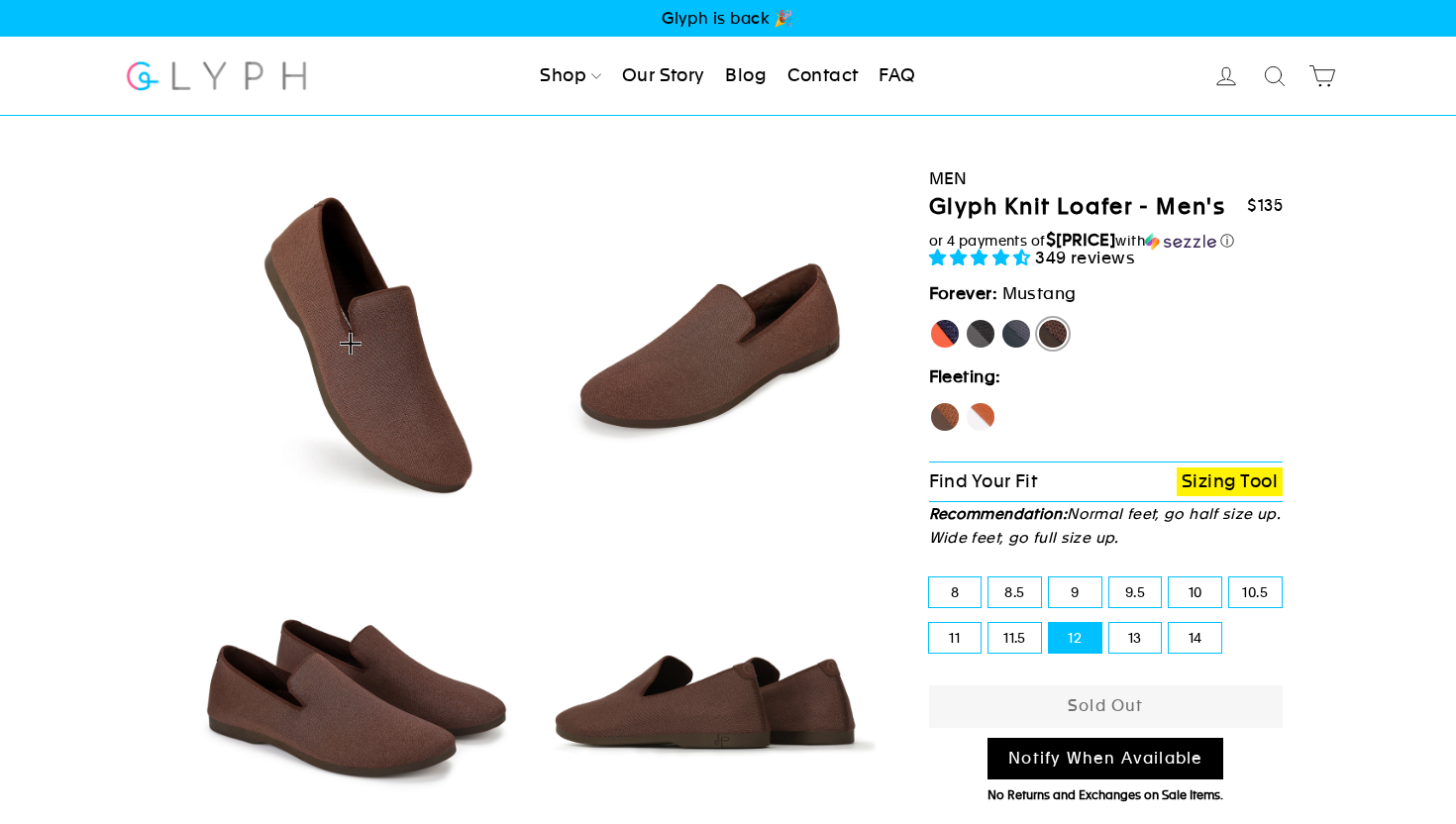 scroll, scrollTop: 0, scrollLeft: 0, axis: both 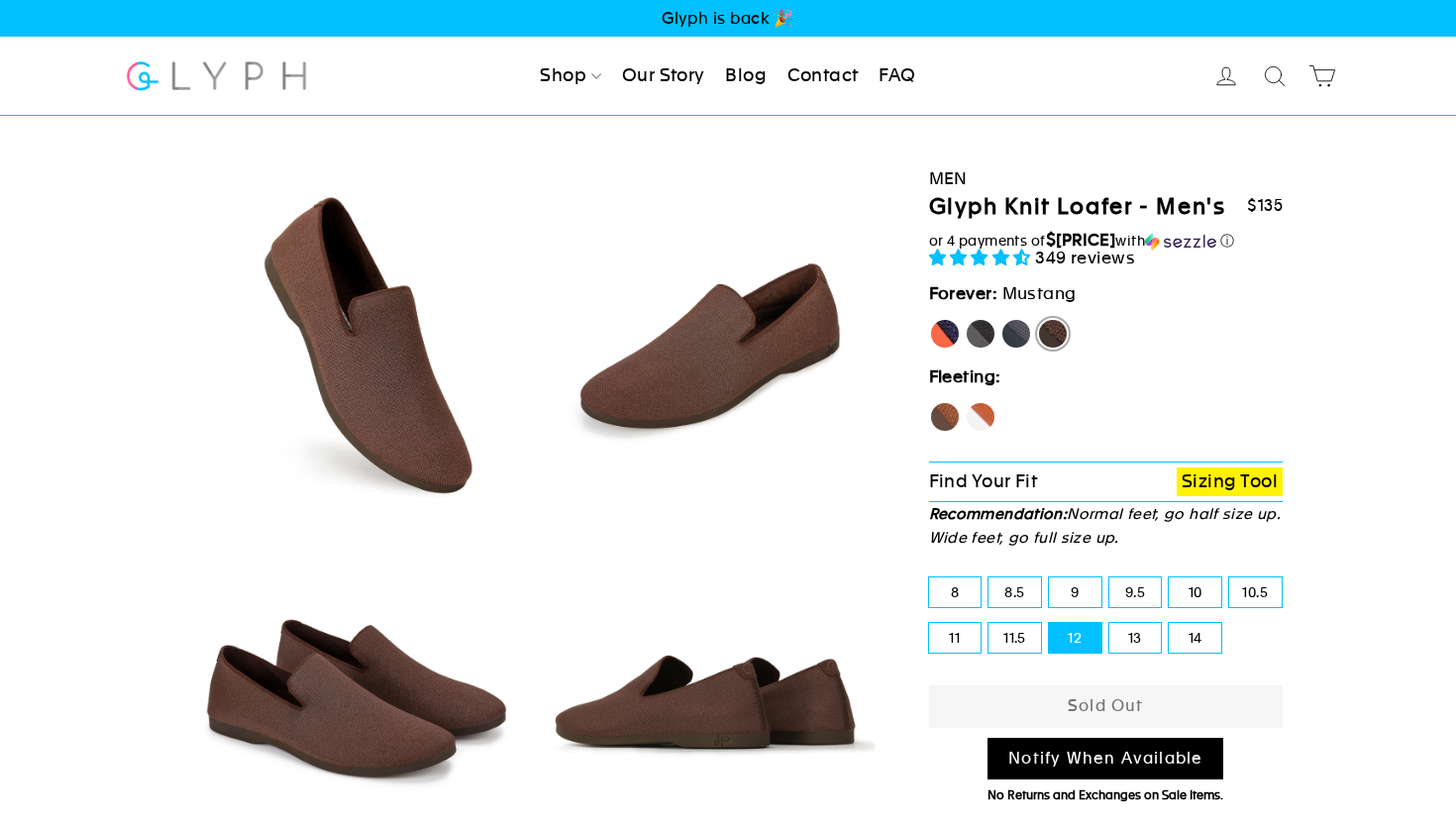 click on "Glyph is back  🎉" at bounding box center [728, 18] 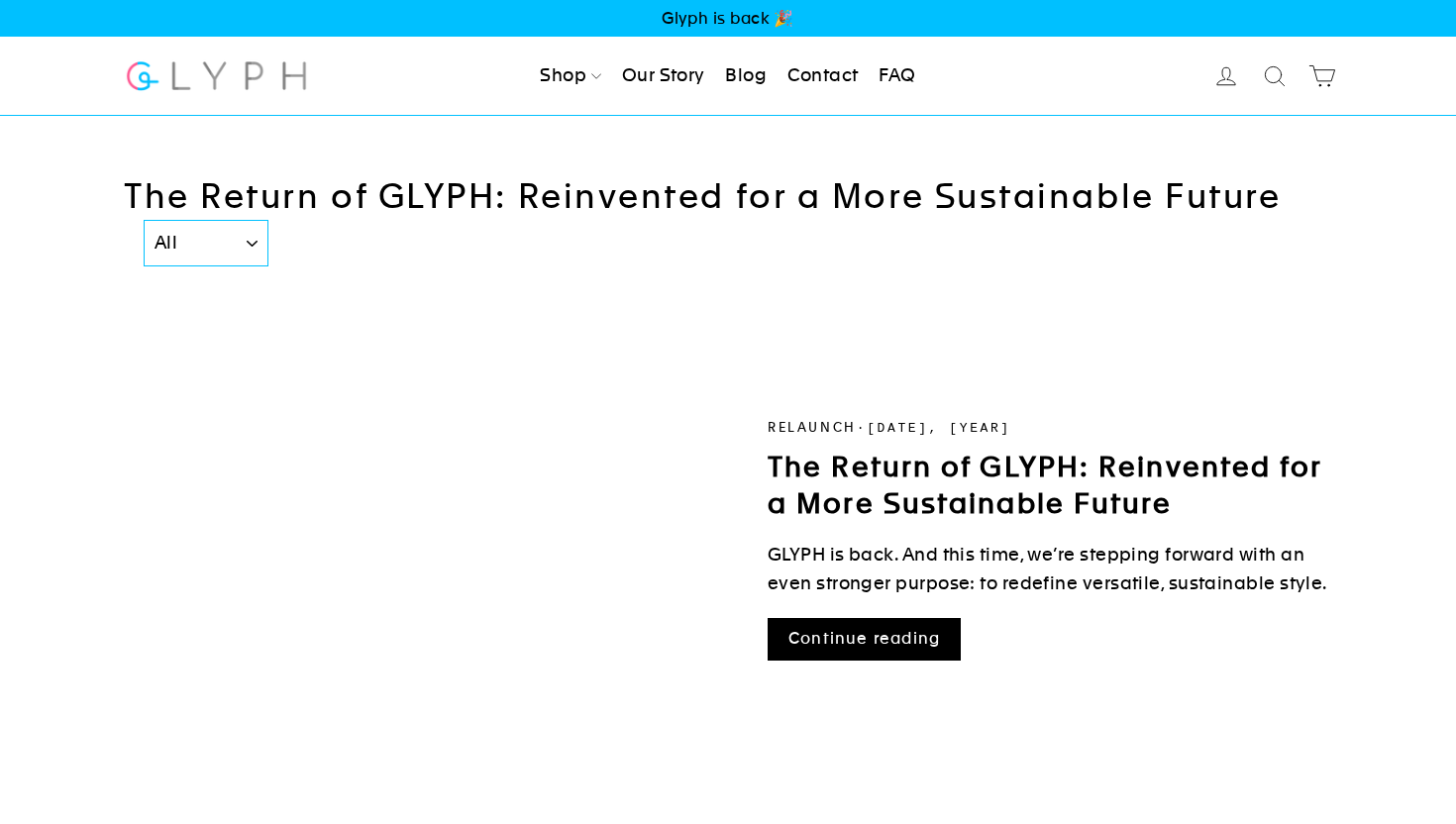 scroll, scrollTop: 0, scrollLeft: 0, axis: both 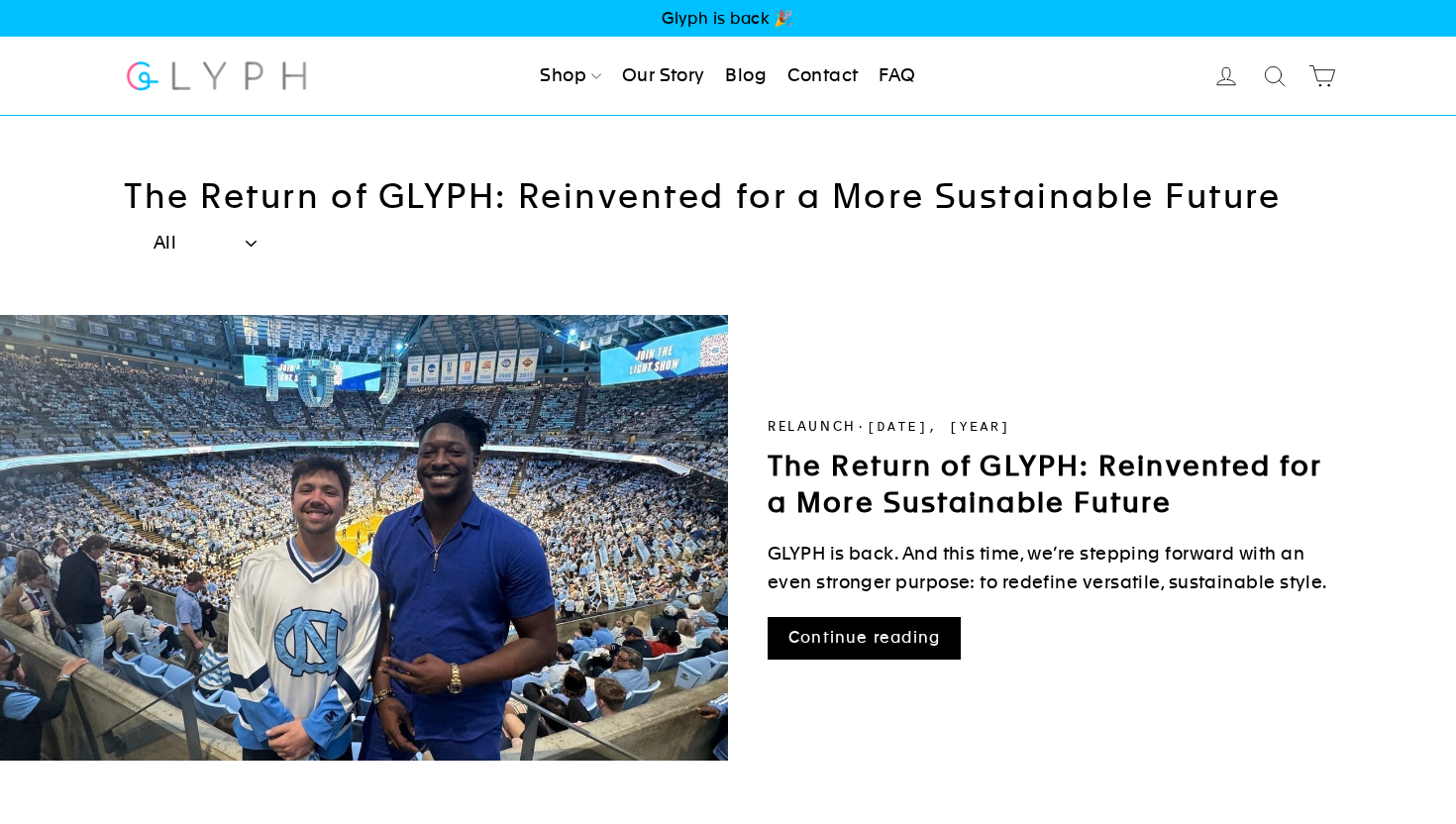 click on "All
Relaunch" at bounding box center (205, 243) 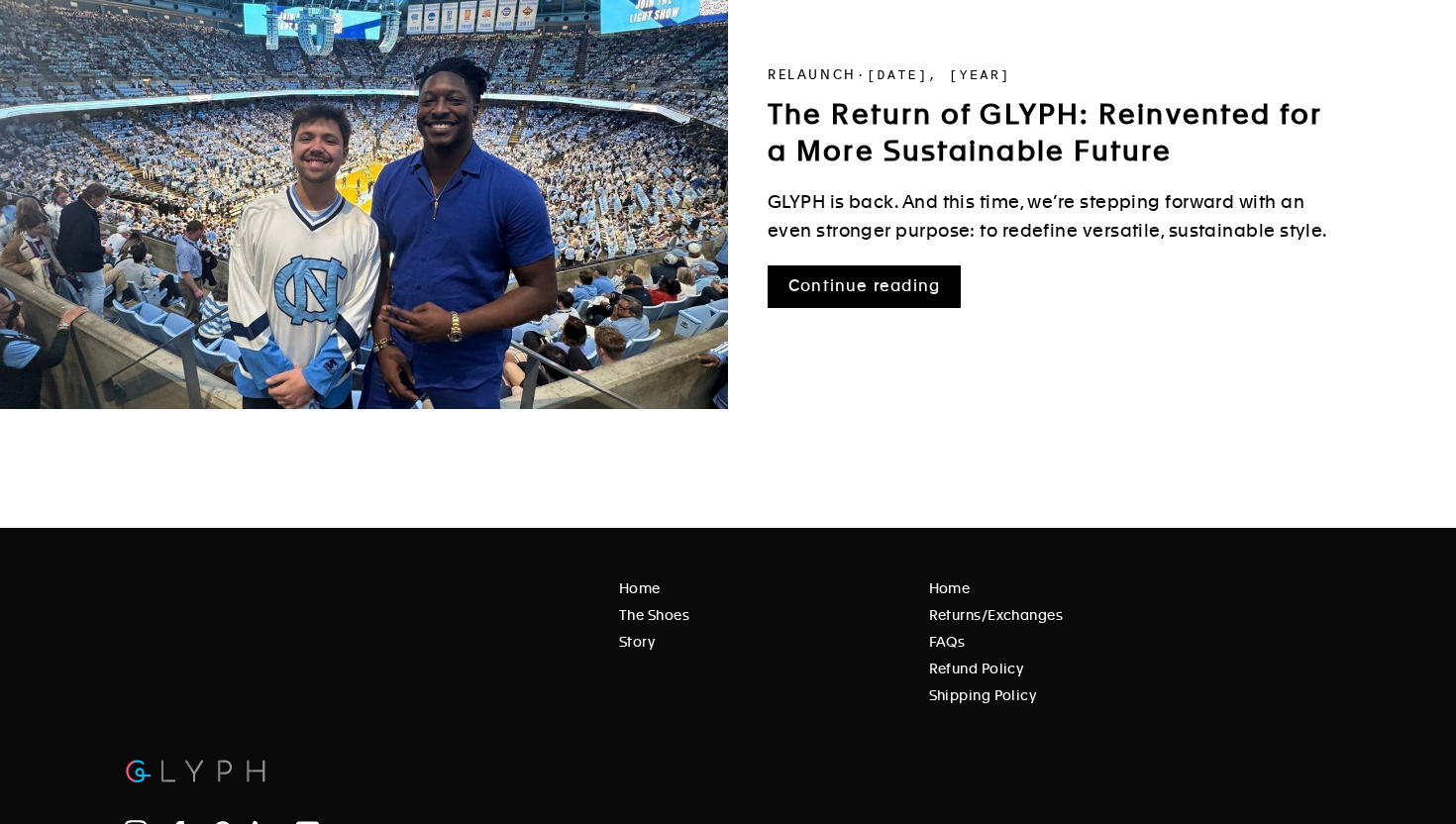 scroll, scrollTop: 0, scrollLeft: 0, axis: both 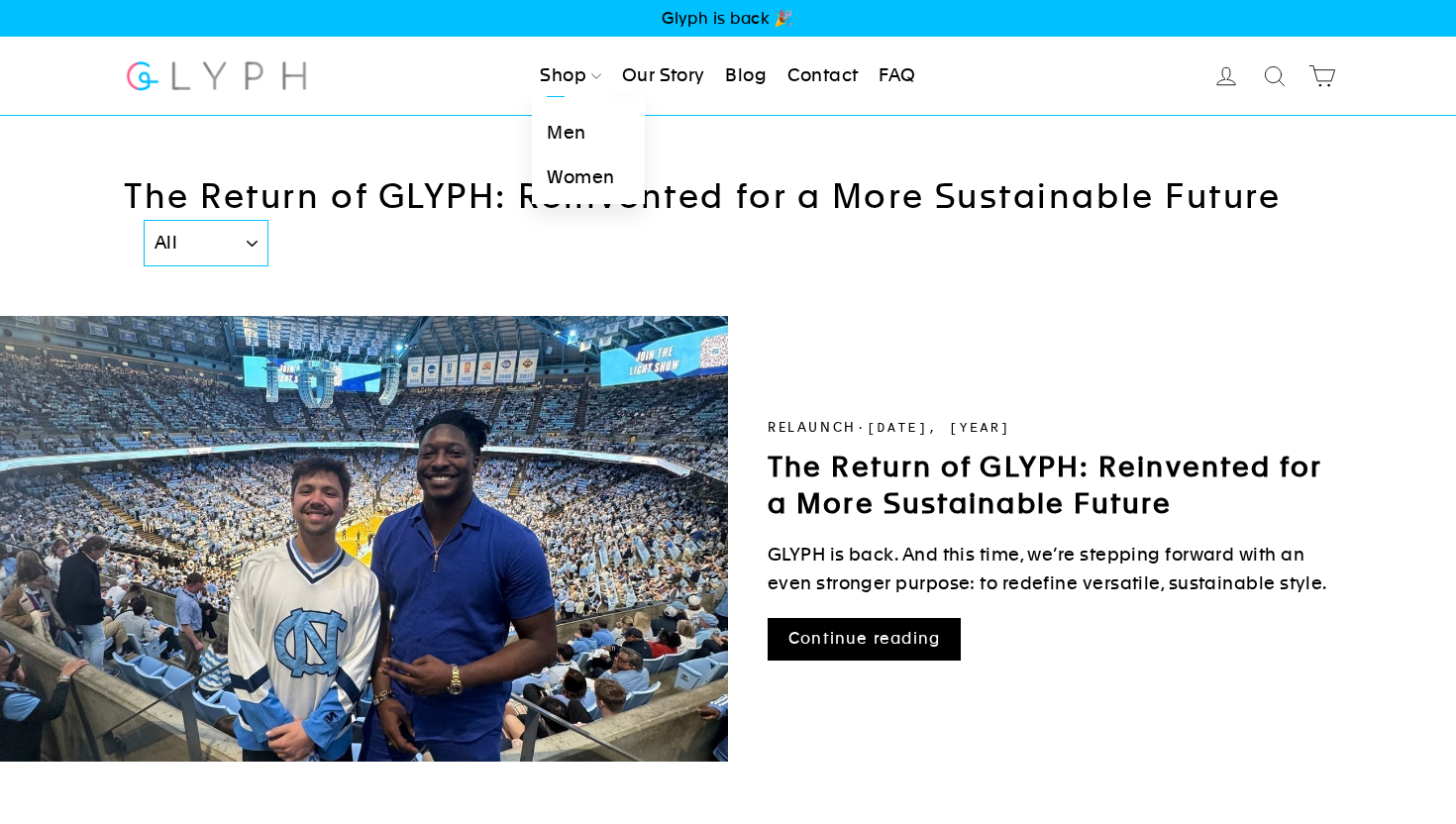 click on "Men" at bounding box center (587, 133) 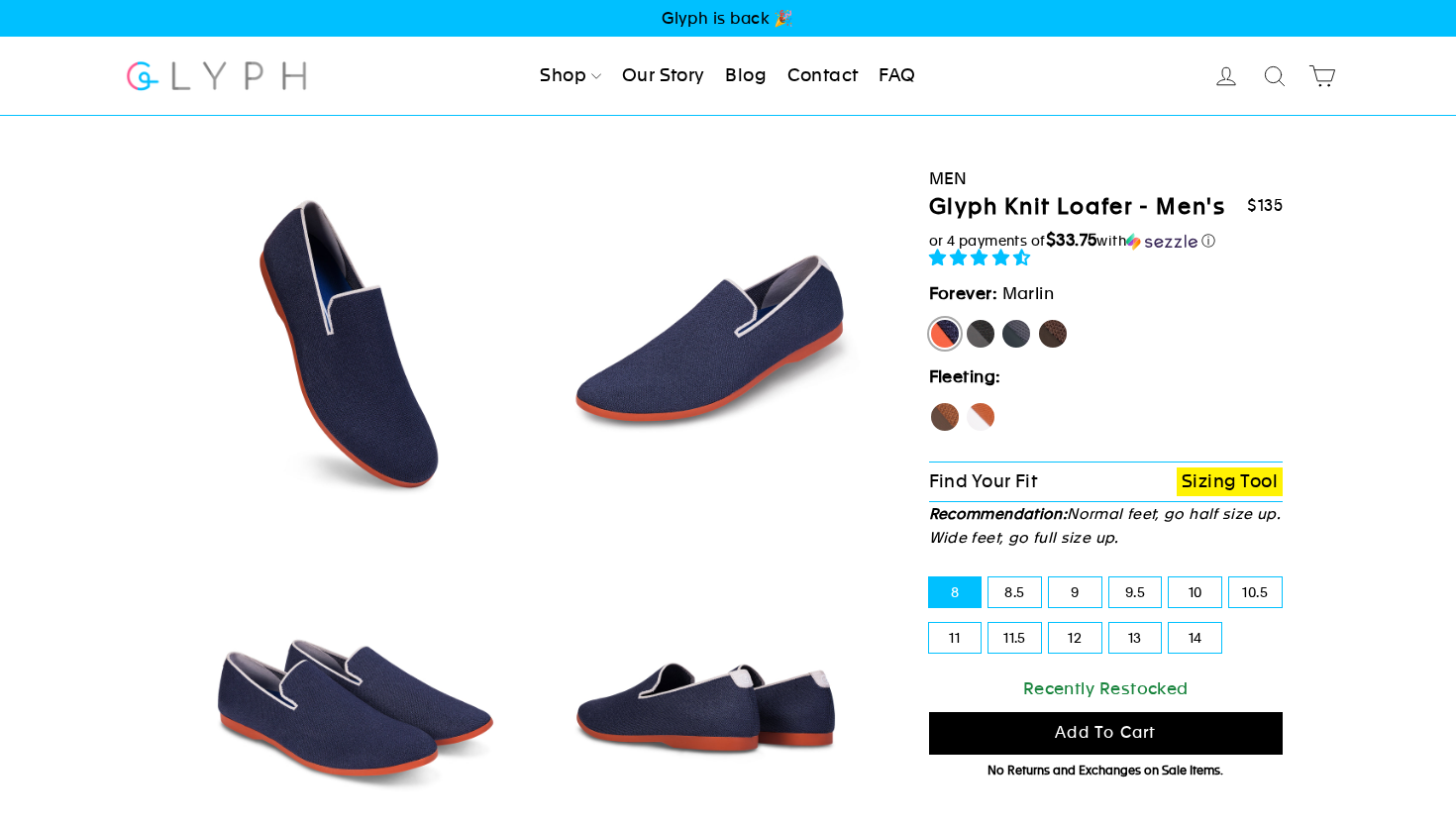 scroll, scrollTop: 0, scrollLeft: 0, axis: both 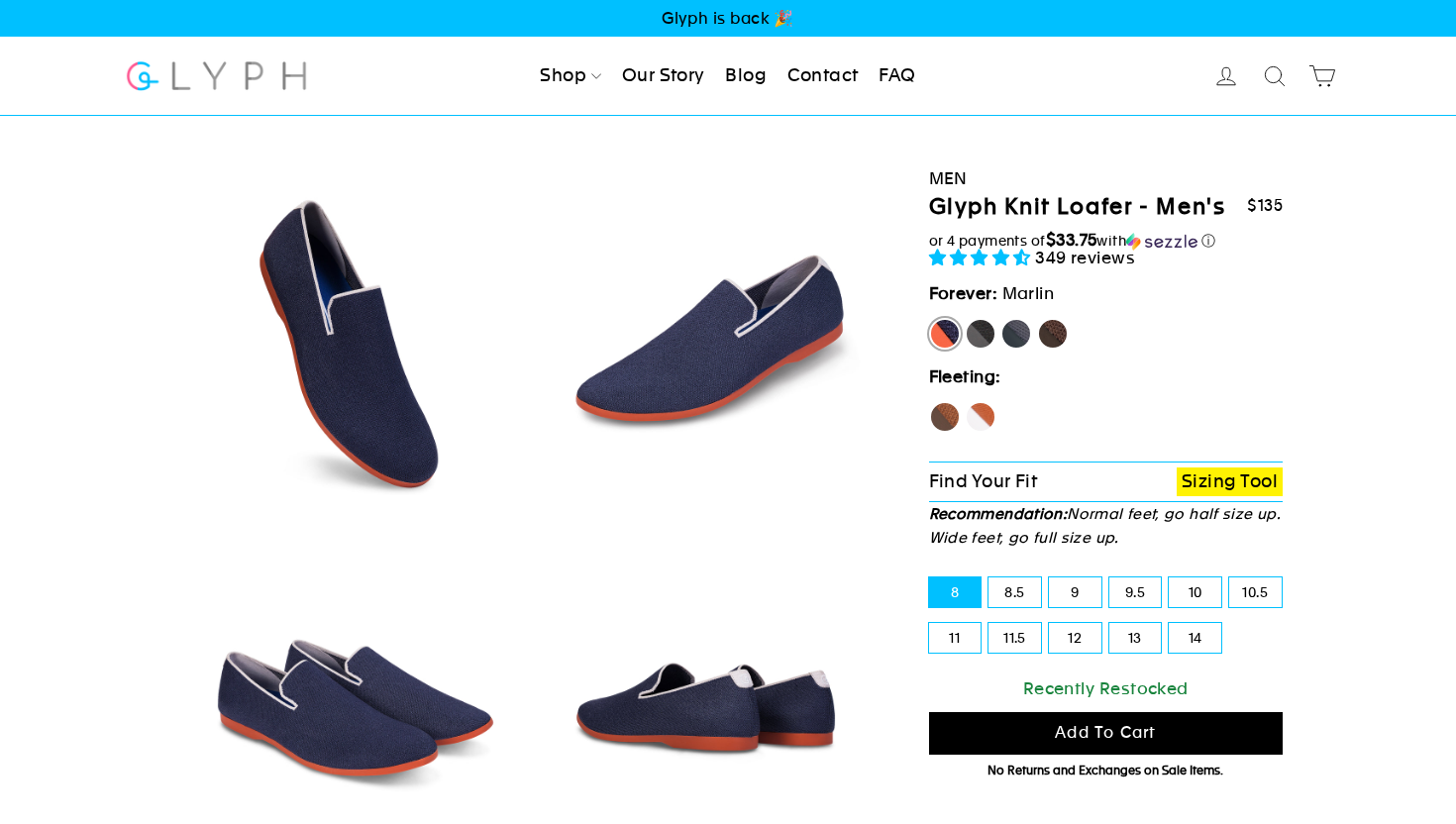 click on "Mustang" at bounding box center [1053, 334] 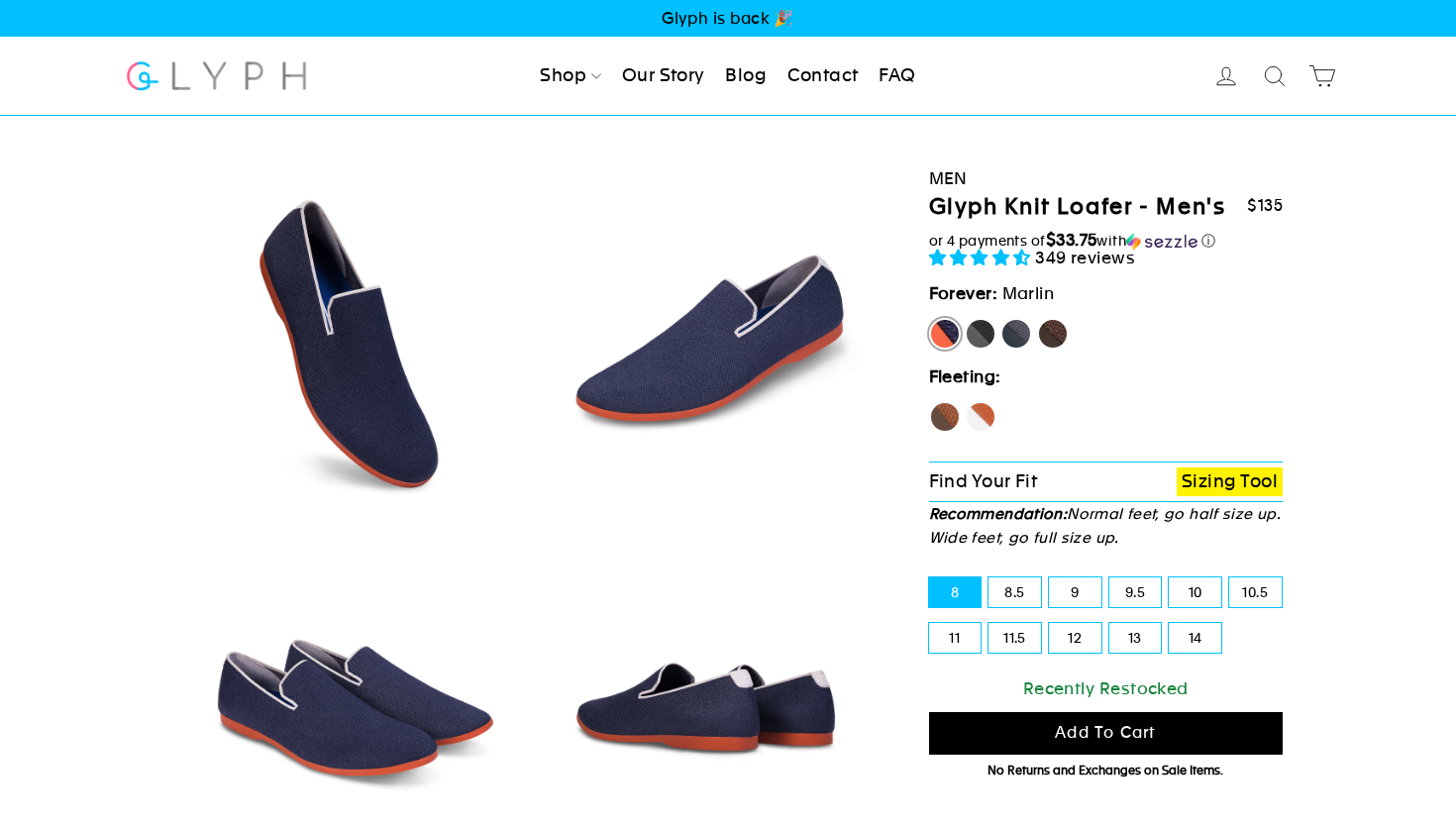 click on "Mustang" at bounding box center (1037, 318) 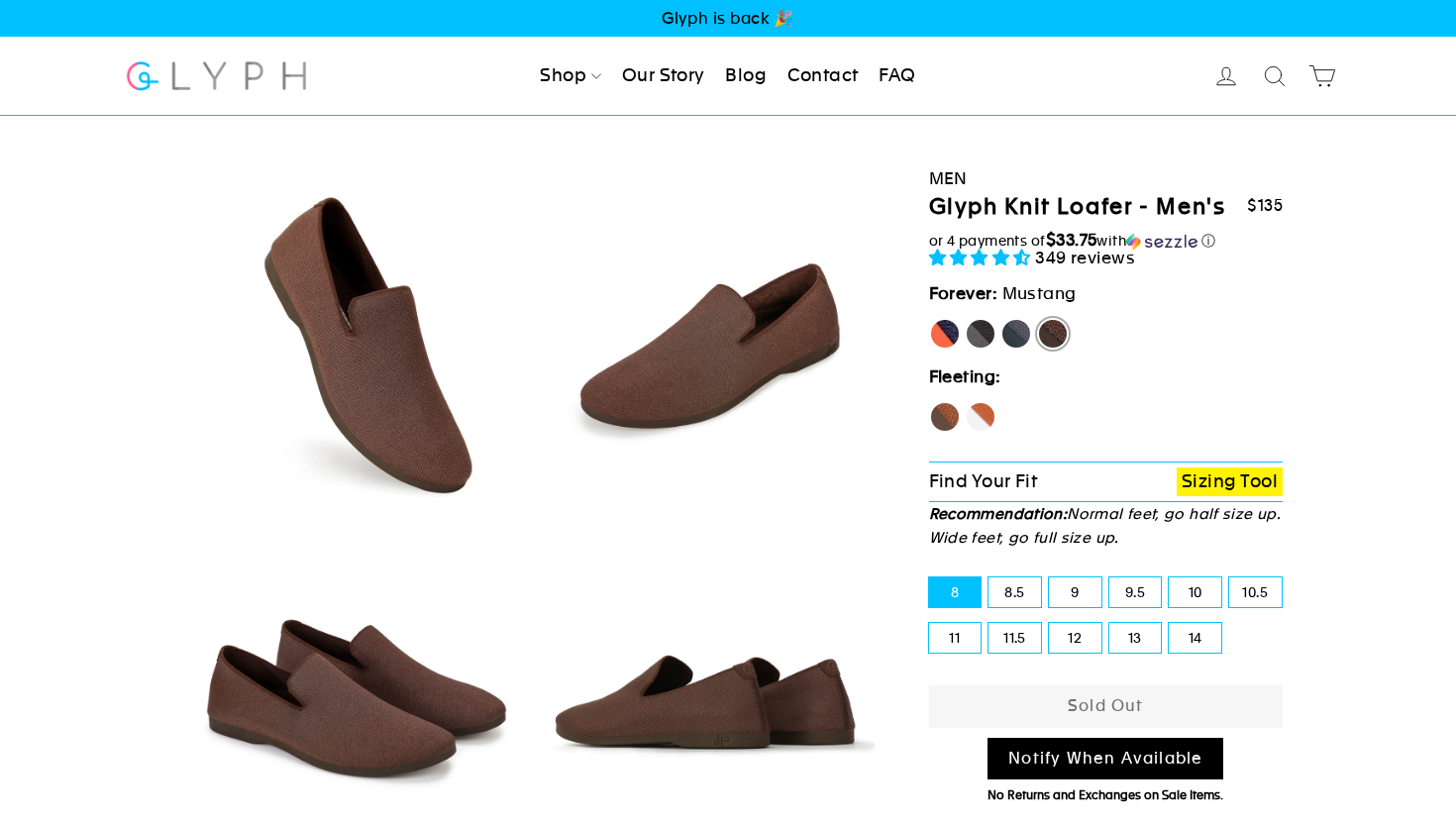 click on "Rhino" at bounding box center (1016, 334) 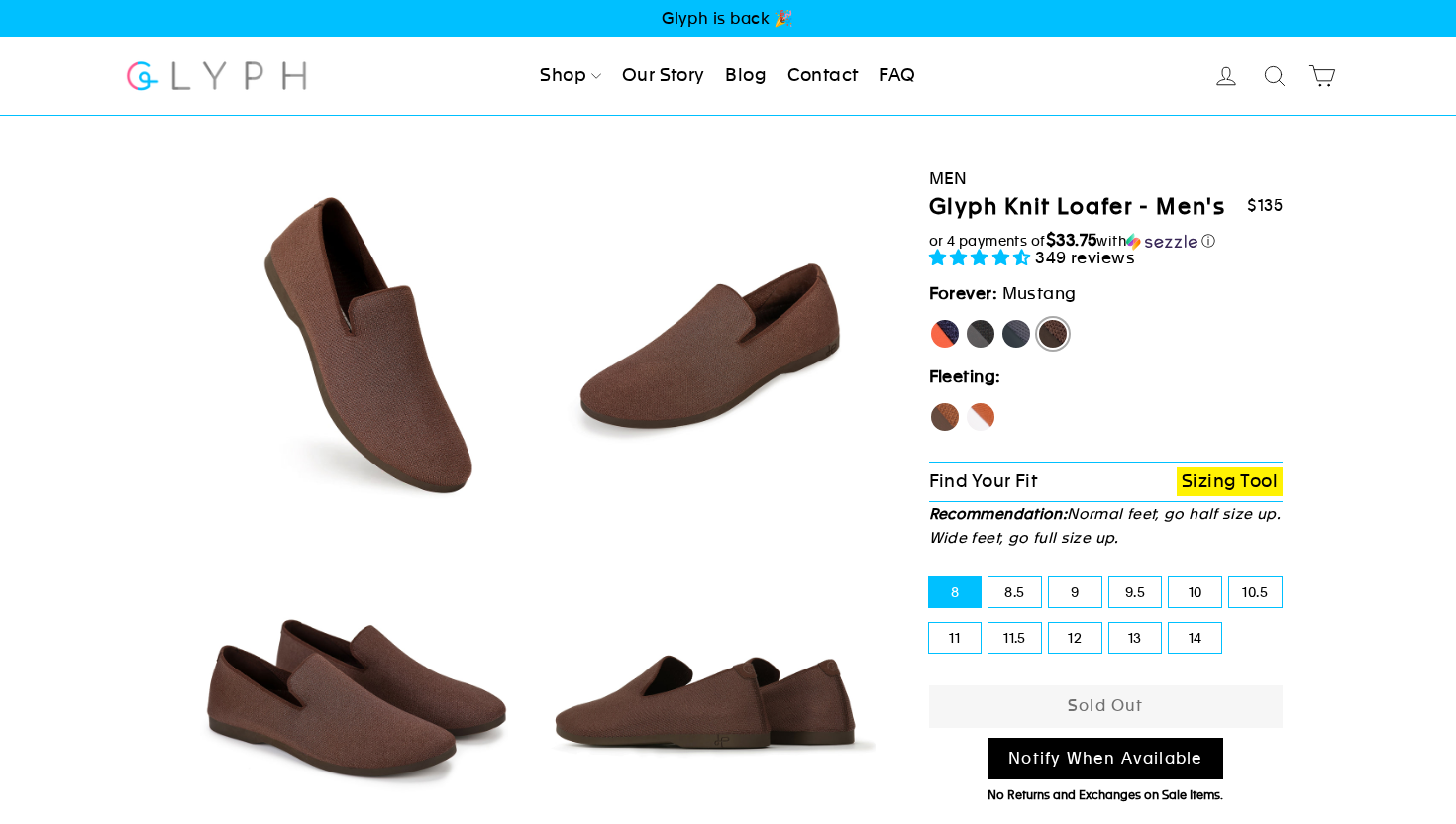 click on "Rhino" at bounding box center (1000, 318) 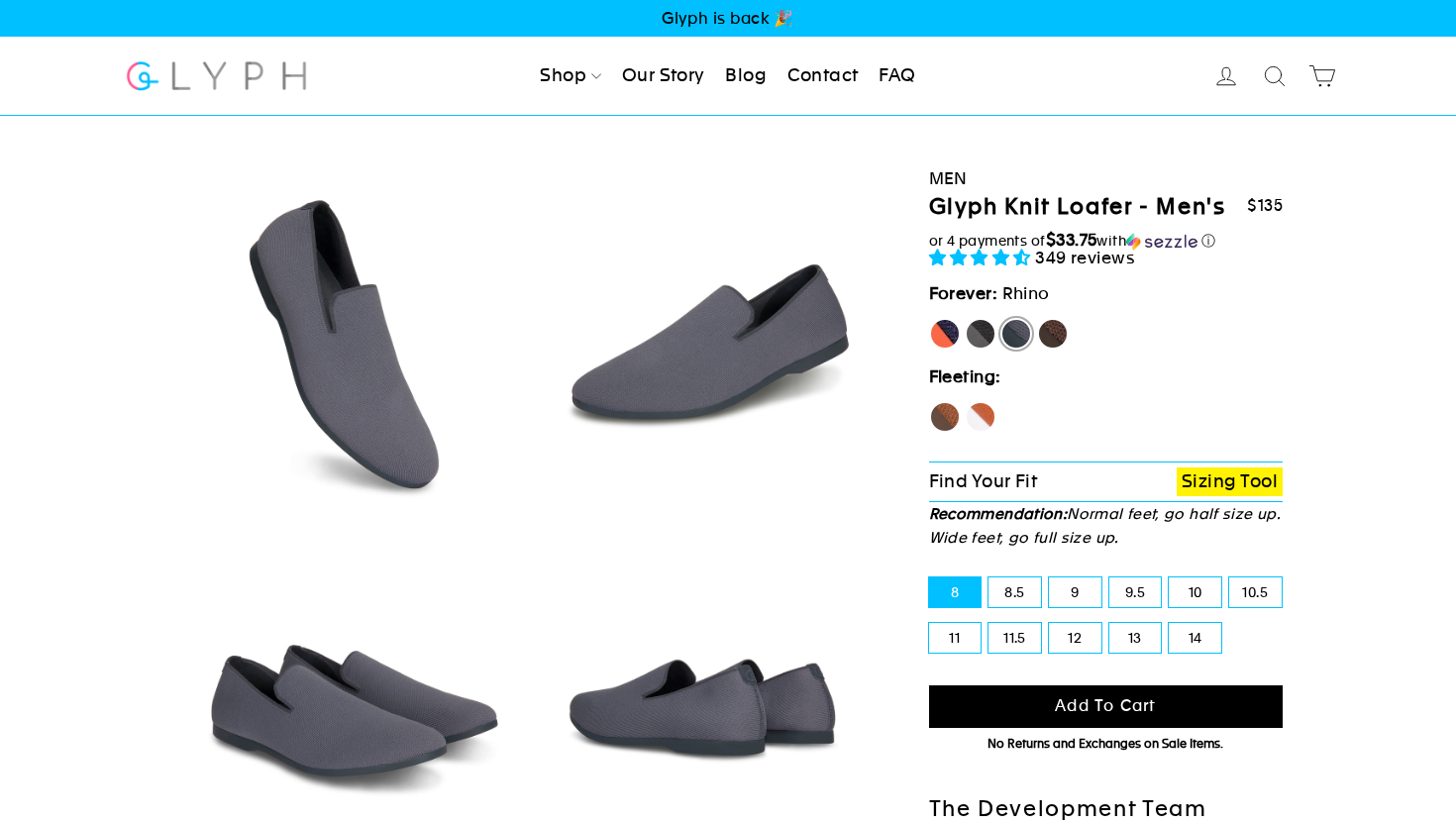 click on "Panther" at bounding box center (981, 334) 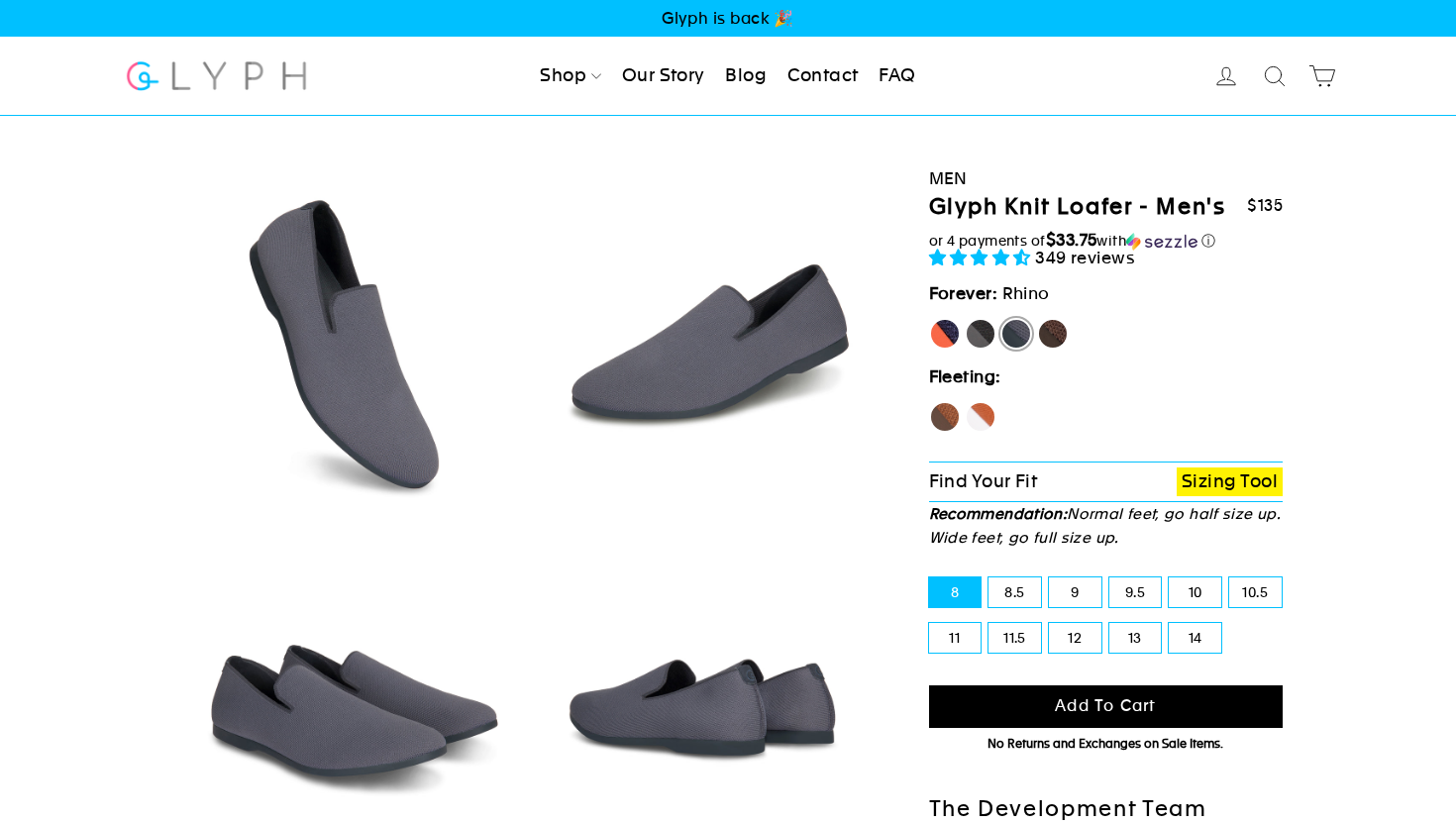 click on "Panther" at bounding box center [965, 318] 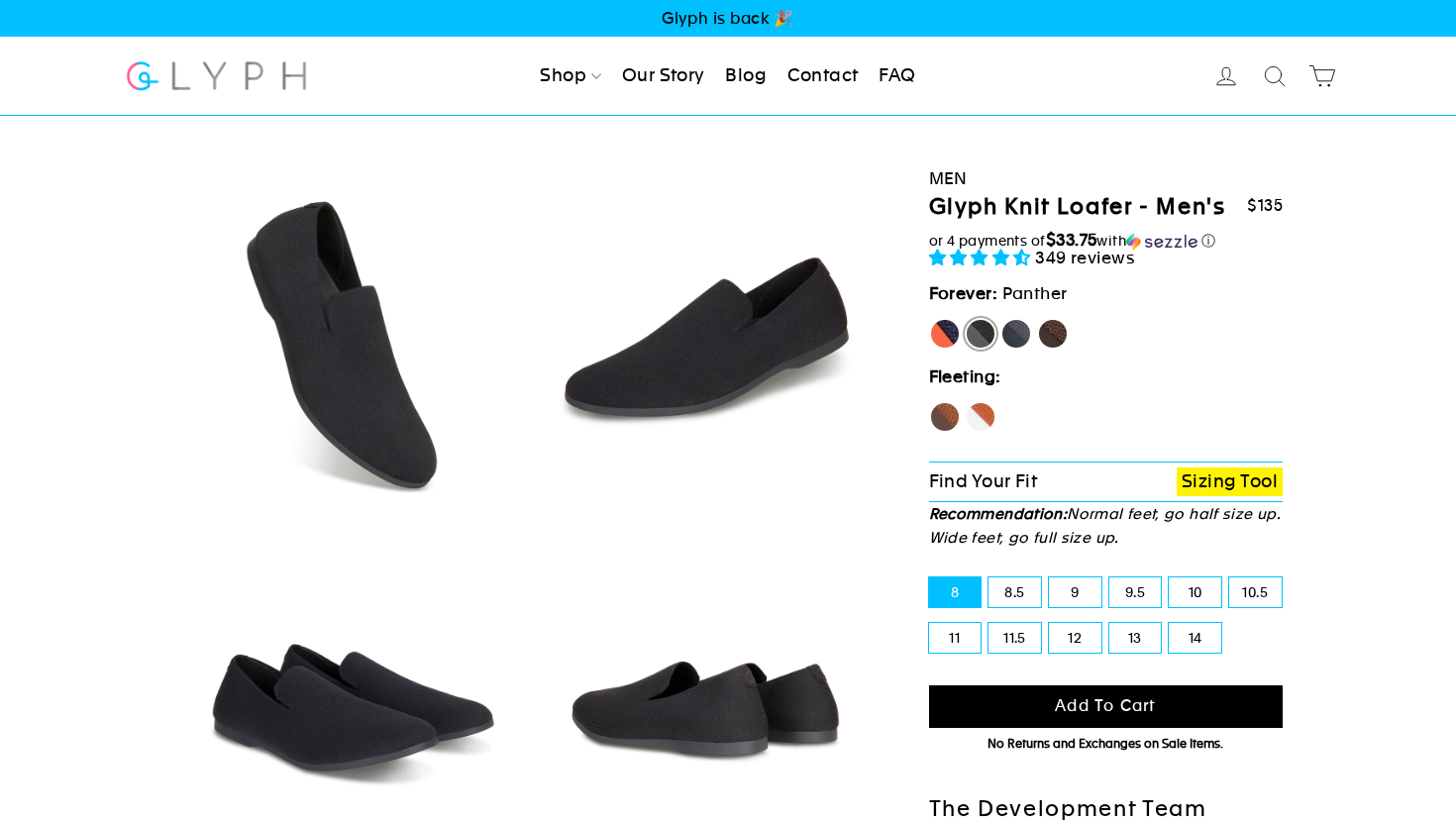 click on "Marlin" at bounding box center [945, 334] 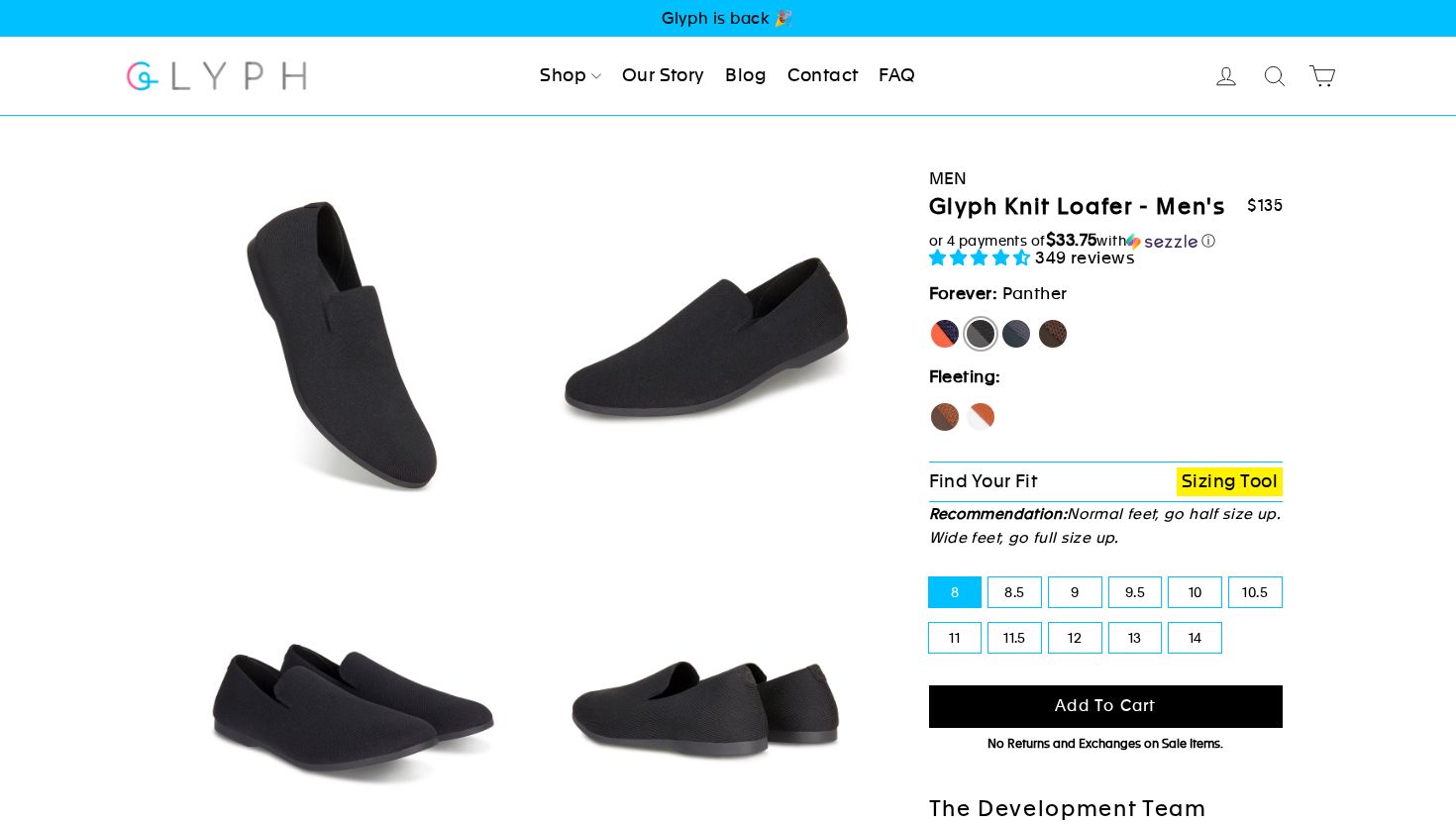 click on "Marlin" at bounding box center [929, 318] 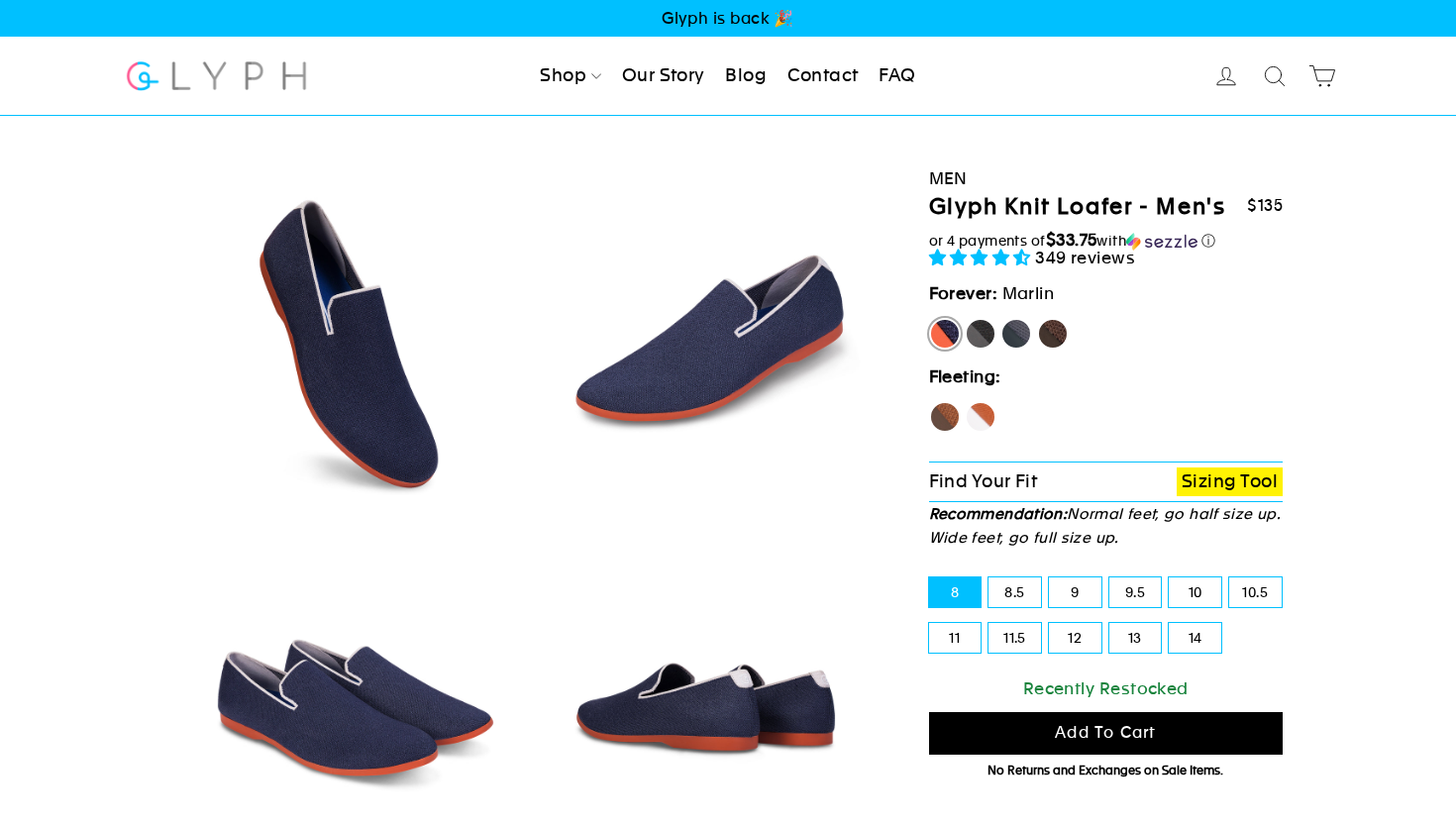 click on "Hawk" at bounding box center (945, 417) 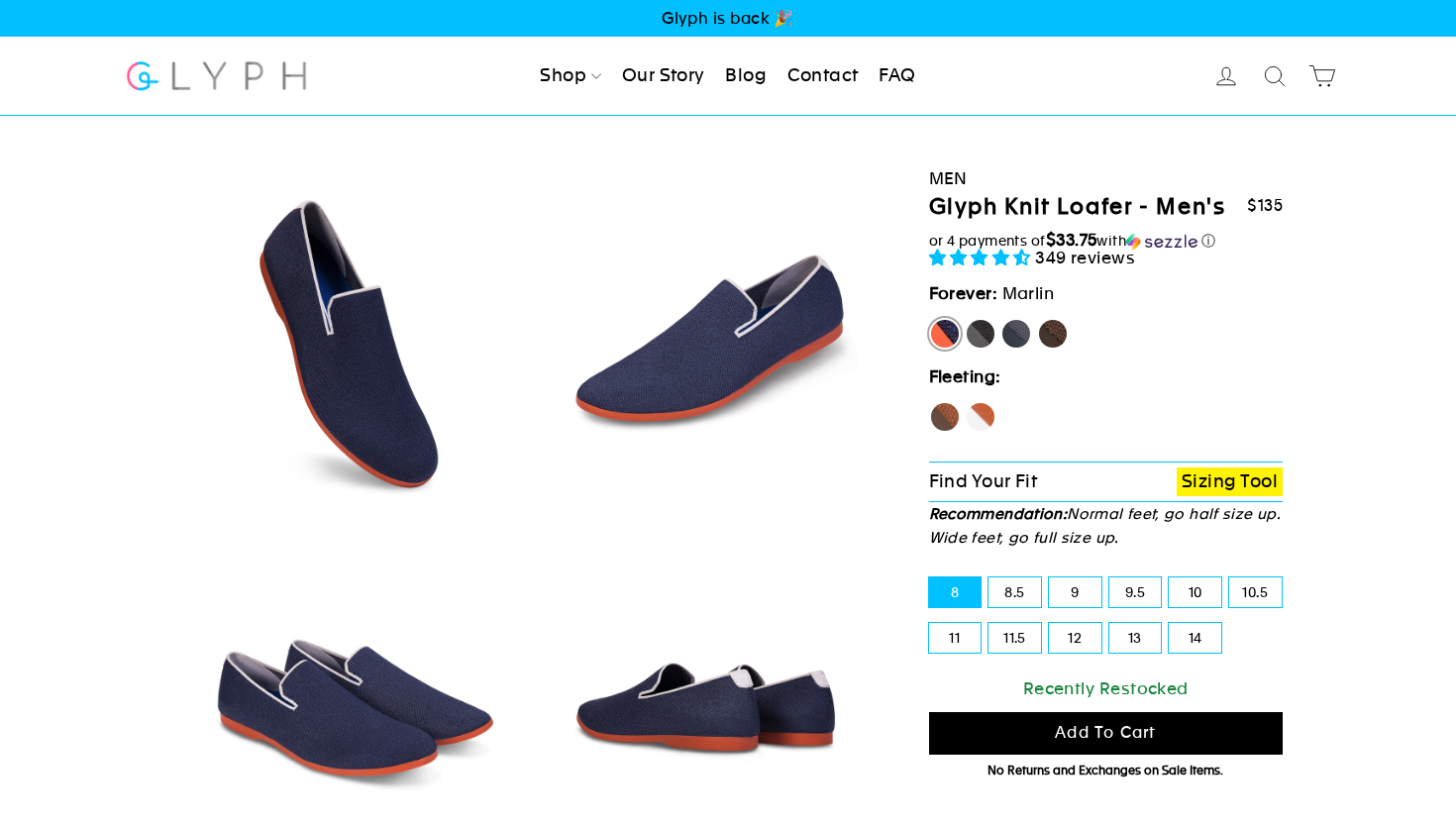 click on "Hawk" at bounding box center [929, 401] 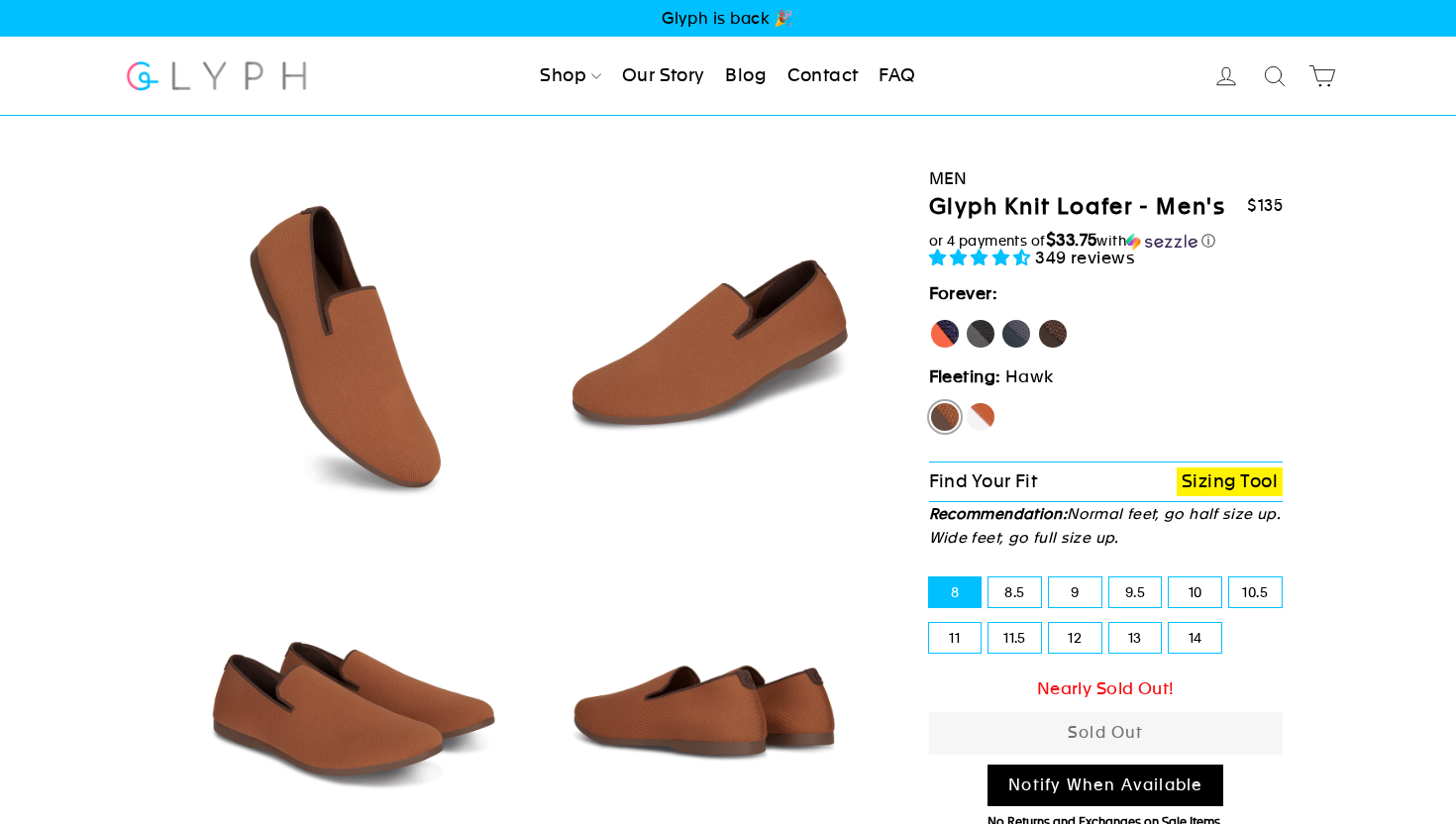 click on "Fox" at bounding box center [981, 417] 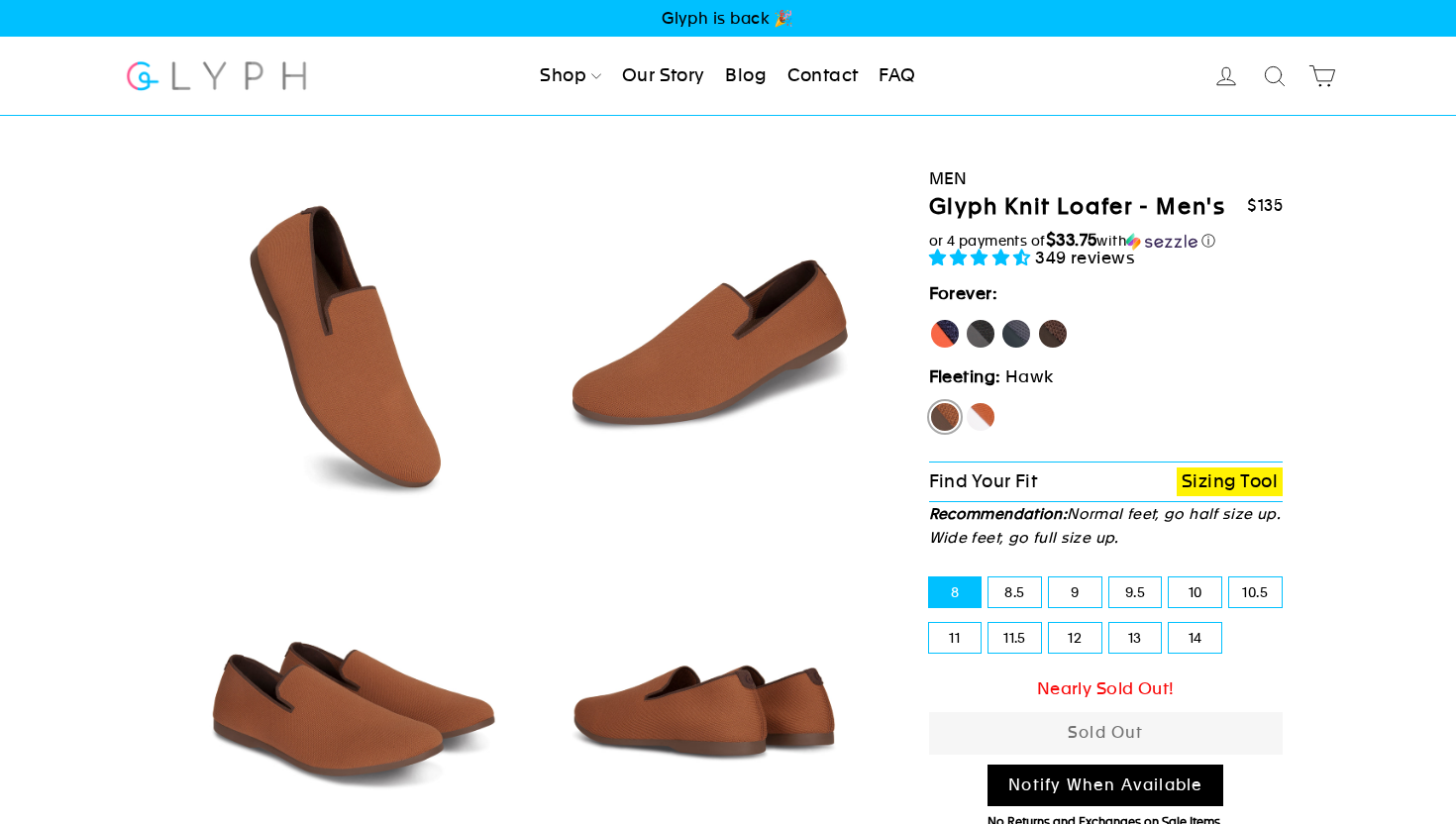 click on "Fox" at bounding box center [965, 401] 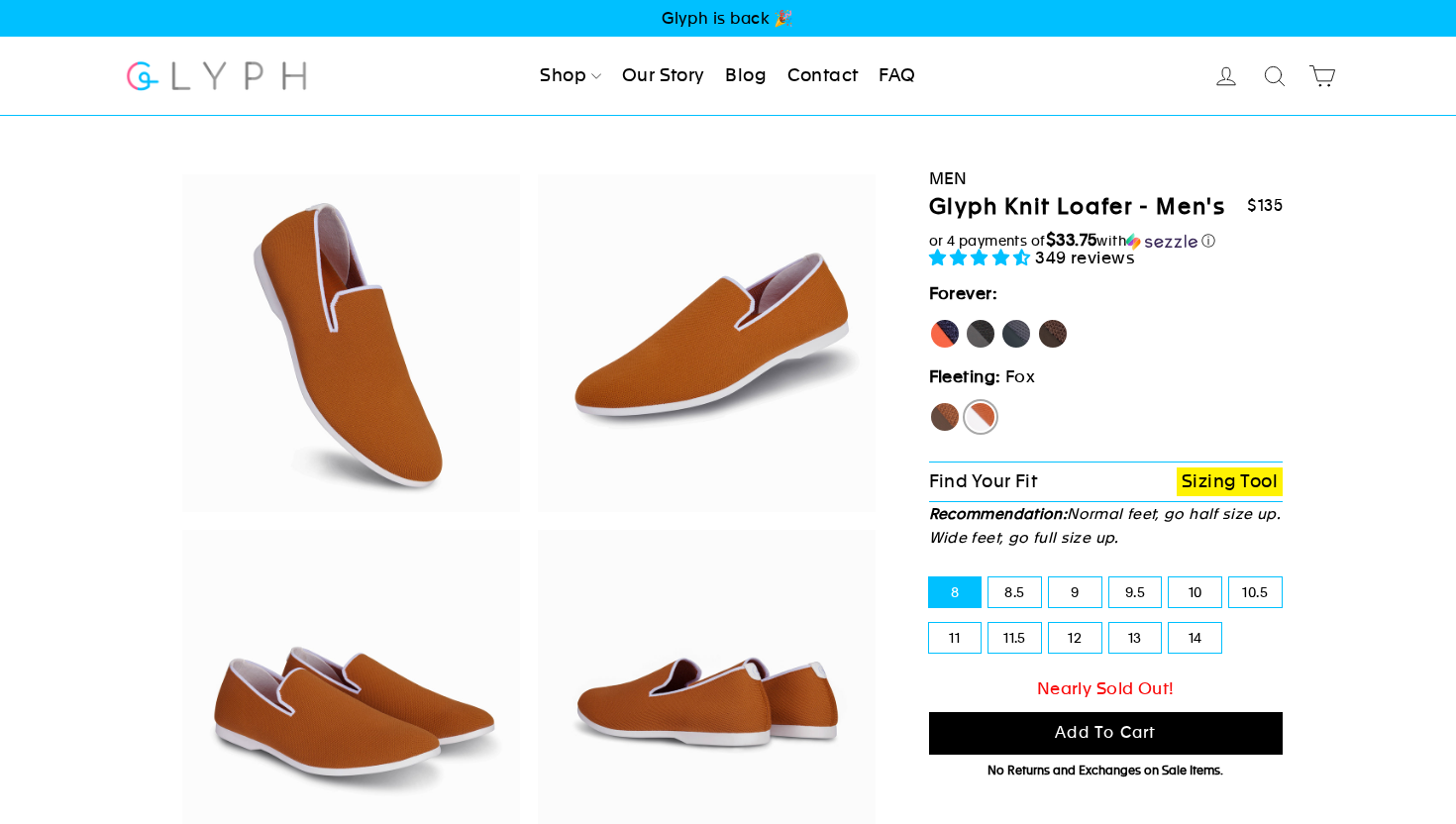 click on "Mustang" at bounding box center [1053, 334] 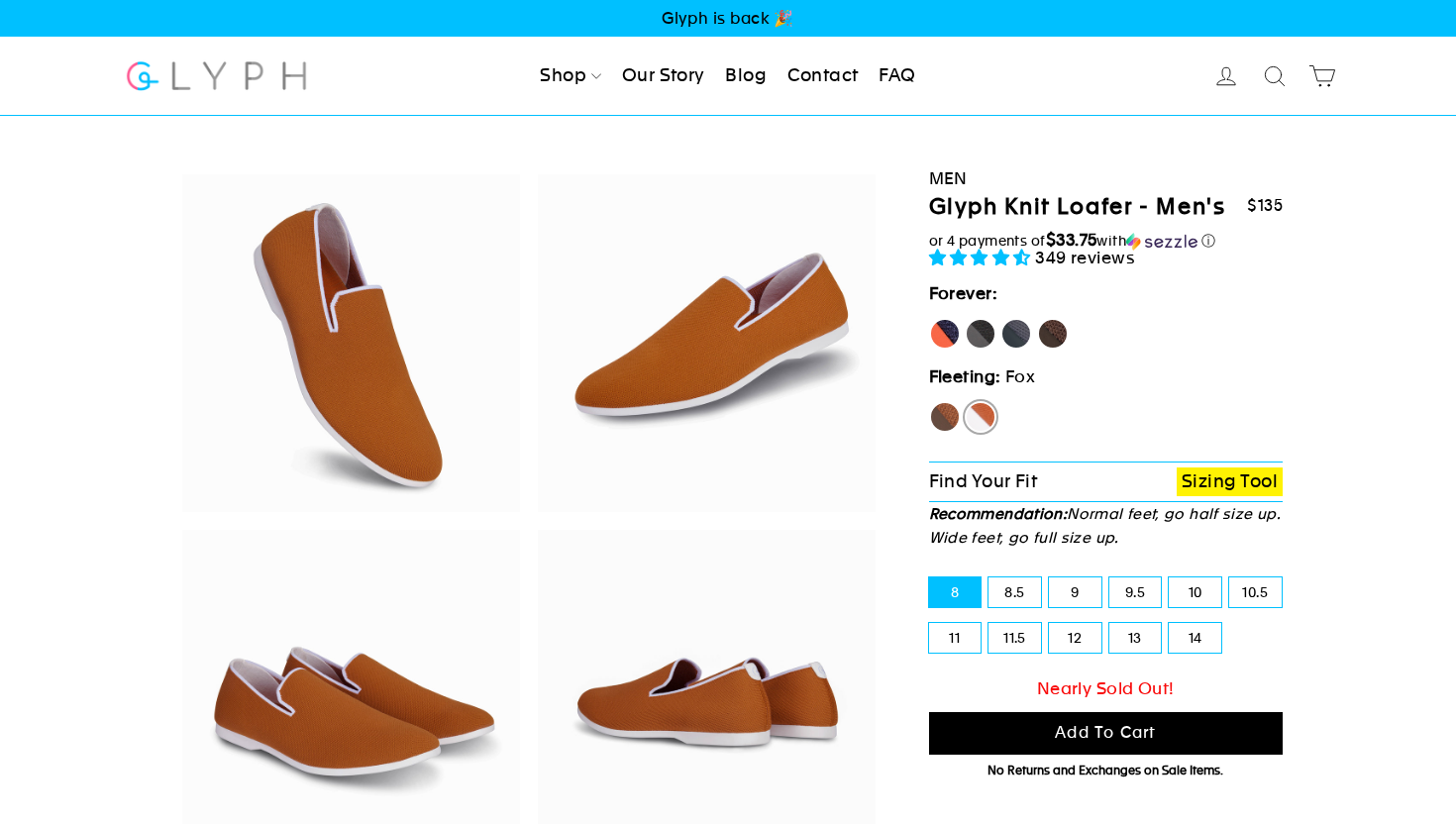 click on "Mustang" at bounding box center [1037, 318] 